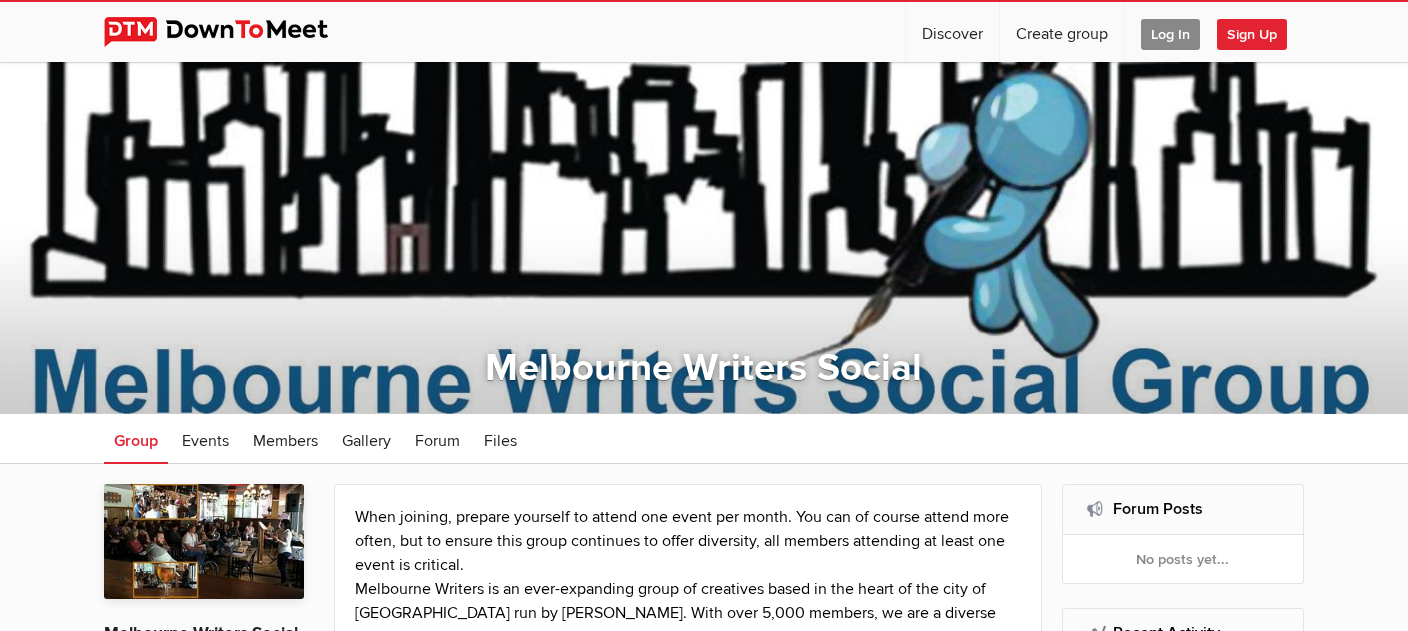 scroll, scrollTop: 0, scrollLeft: 0, axis: both 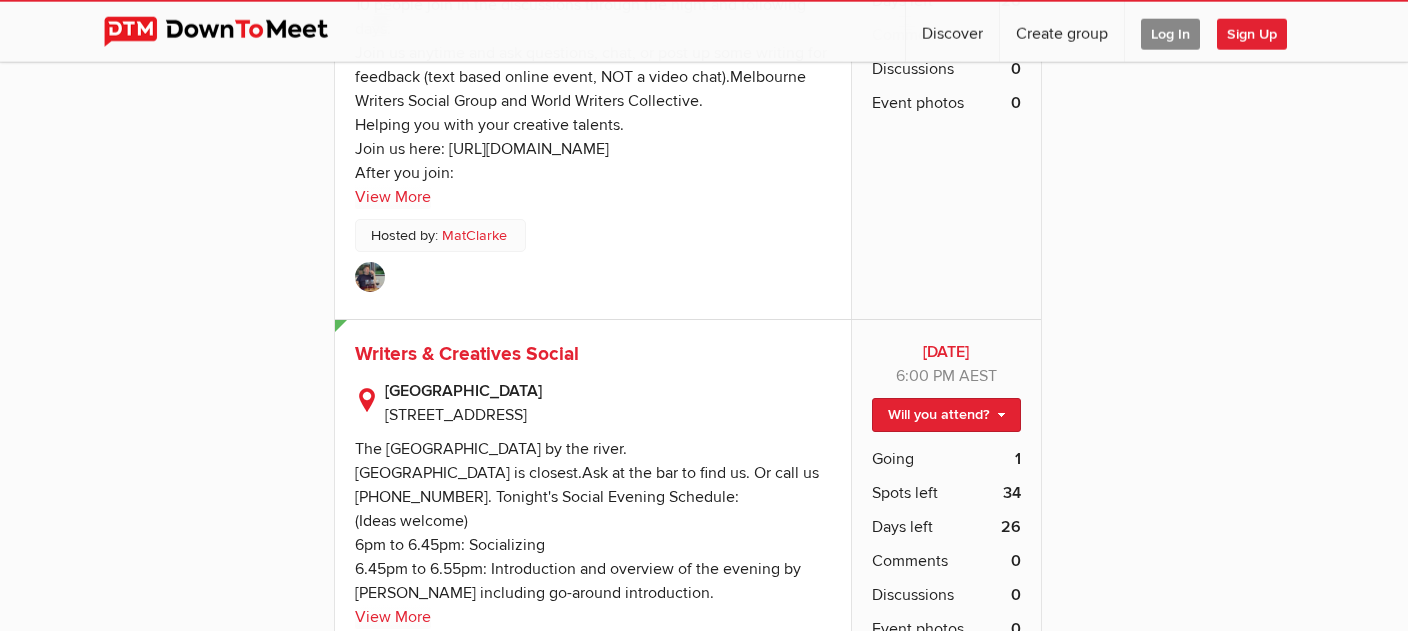 click on "When joining, prepare yourself to attend one event per month. You can of course attend more often, but to ensure this group continues to offer diversity, all members attending at least one event is critical. Melbourne Writers is an ever-expanding group of creatives based in the heart of the city of Melbourne run by Mat Clarke. With over 5,000 members, we are a diverse hotpot of bubbling talent involved in a wide variety of enjoyable events. Join and contribute:  www.worldwriterscollective.com   Our collaborative group helps to inspire all levels of writers. New writers, intermediate writers, as well as our experienced writers with many …
View More
Upcoming Events
Jul
27
Sun, Jul 27, 2025," 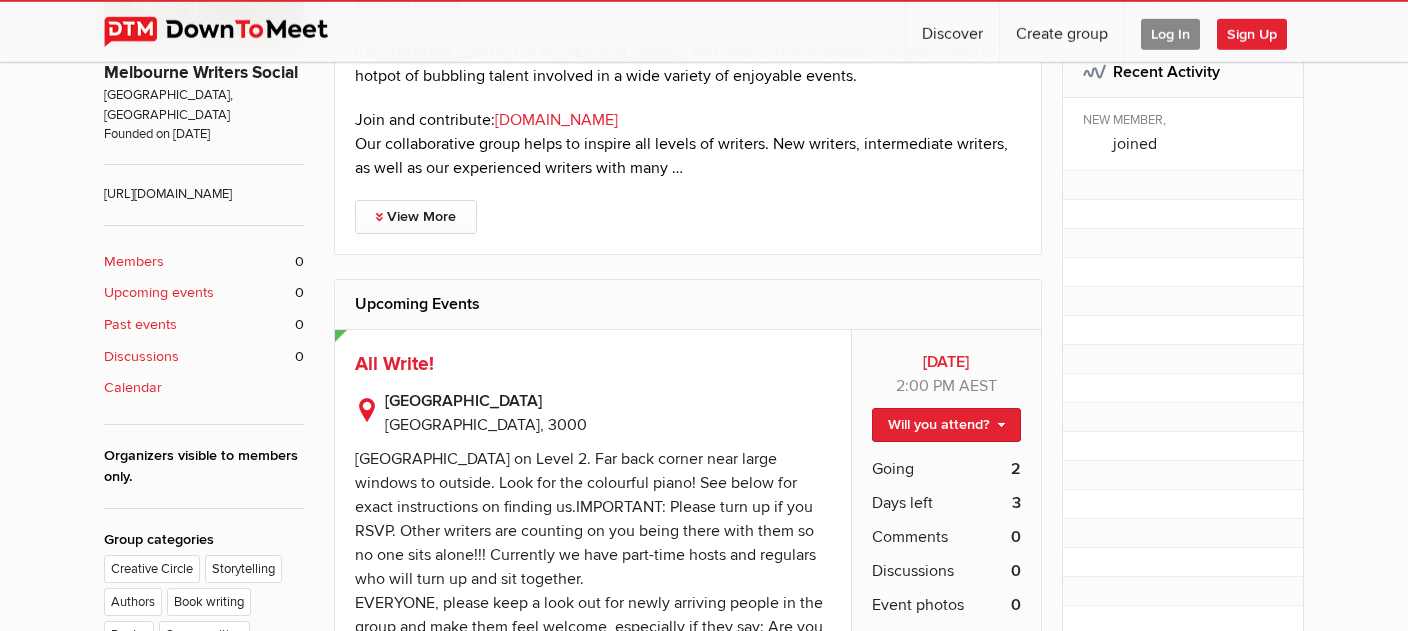 scroll, scrollTop: 563, scrollLeft: 0, axis: vertical 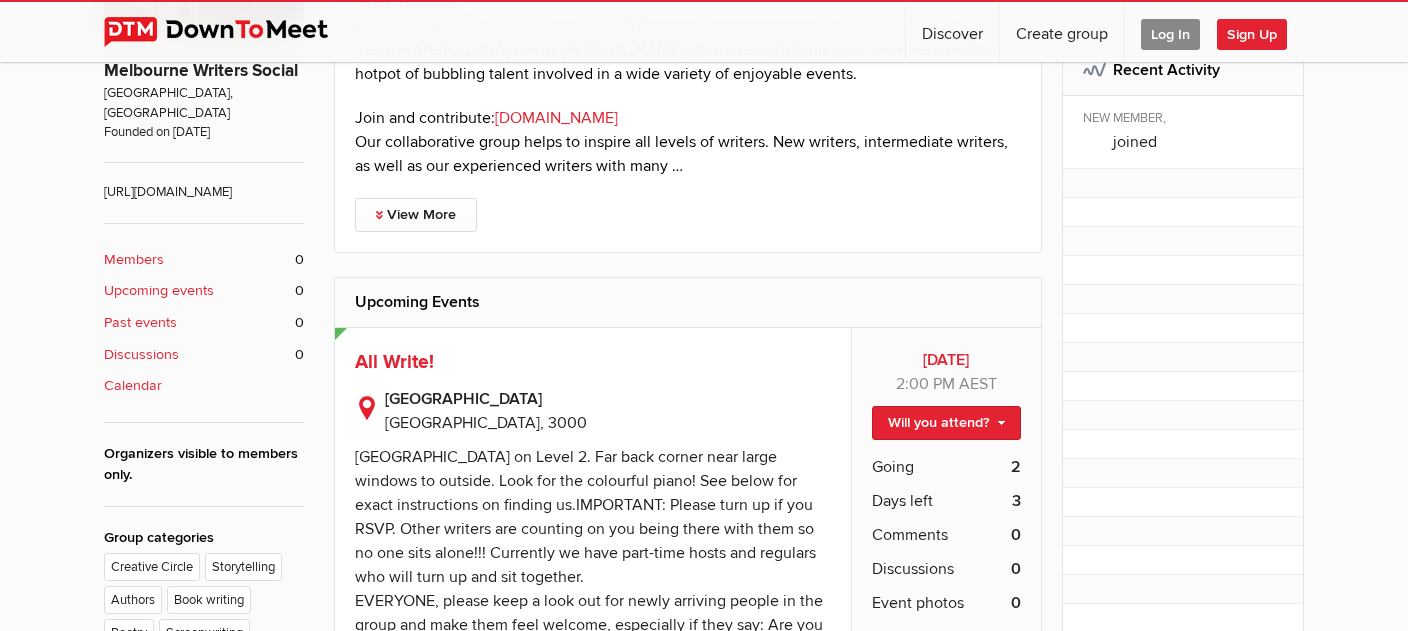 click on "Members" 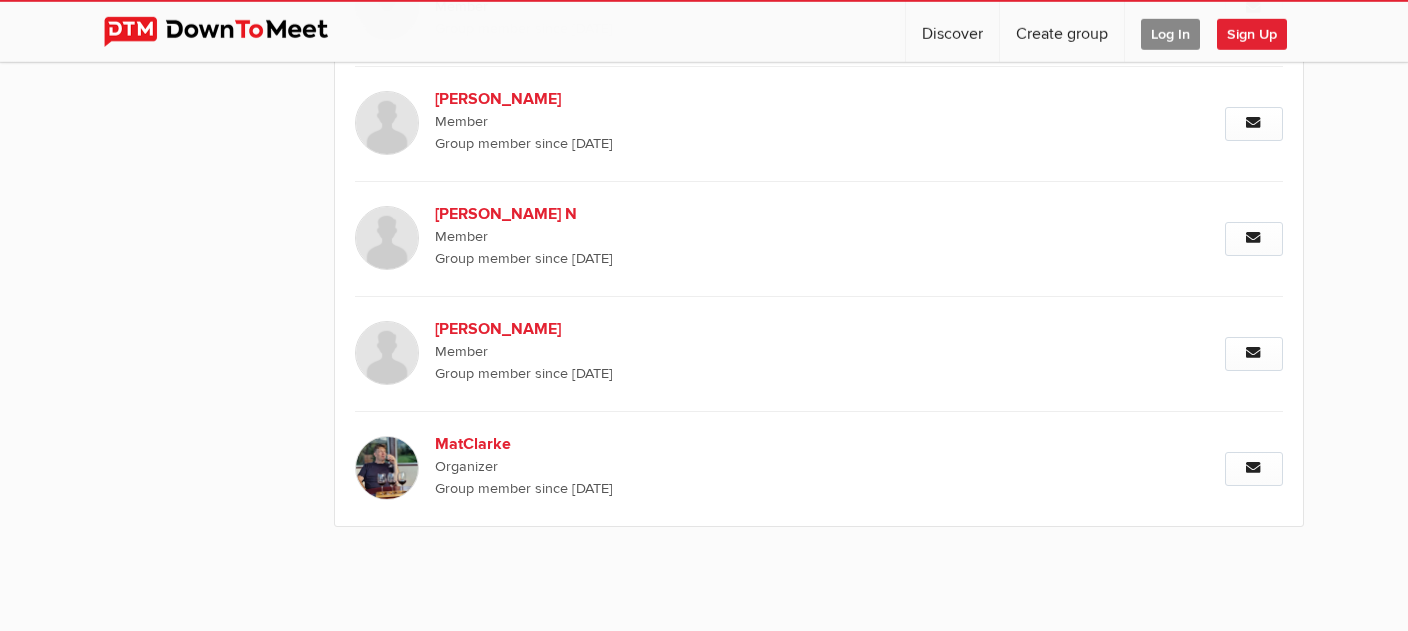 scroll, scrollTop: 10897, scrollLeft: 0, axis: vertical 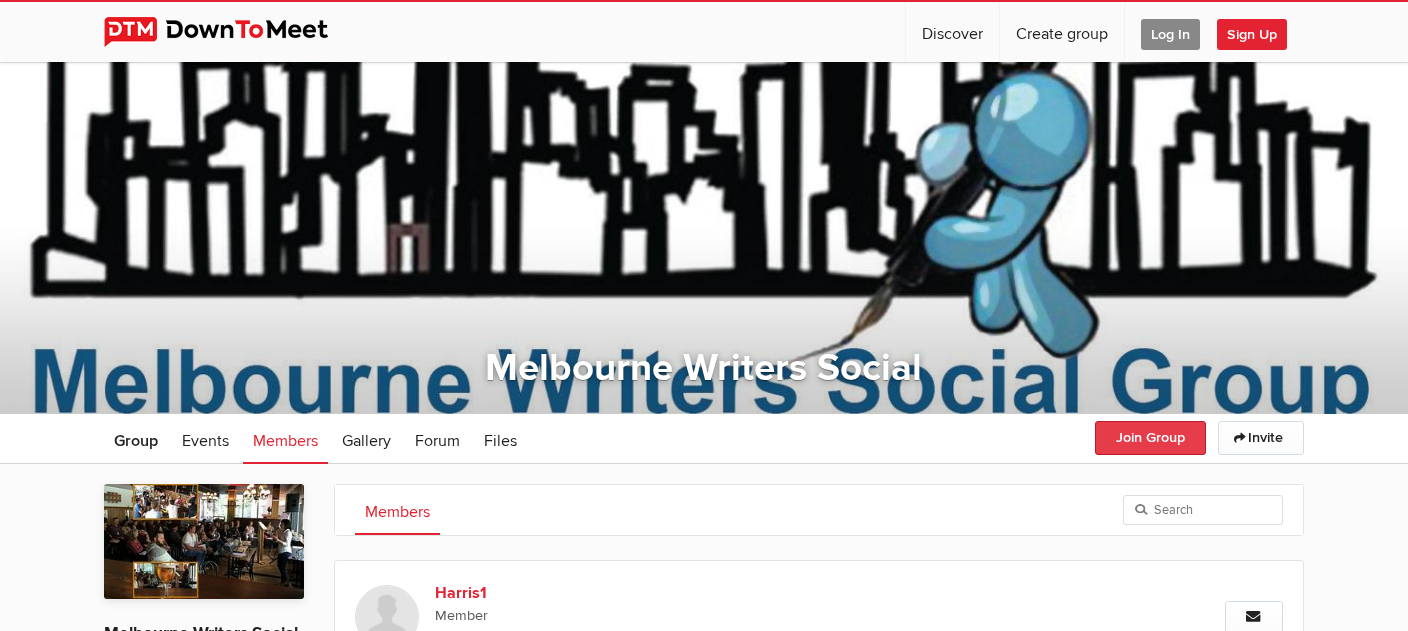 click on "Join Group" 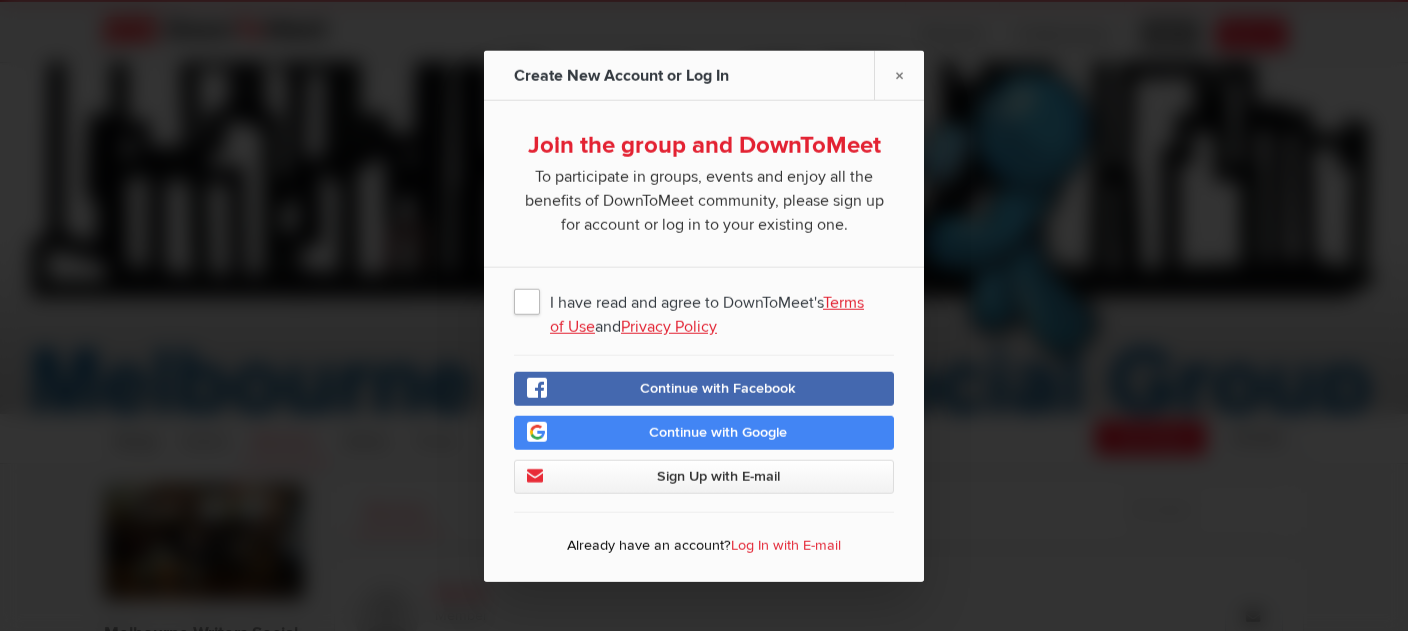 click on "I have read and agree to DownToMeet's  Terms of Use  and  Privacy Policy" 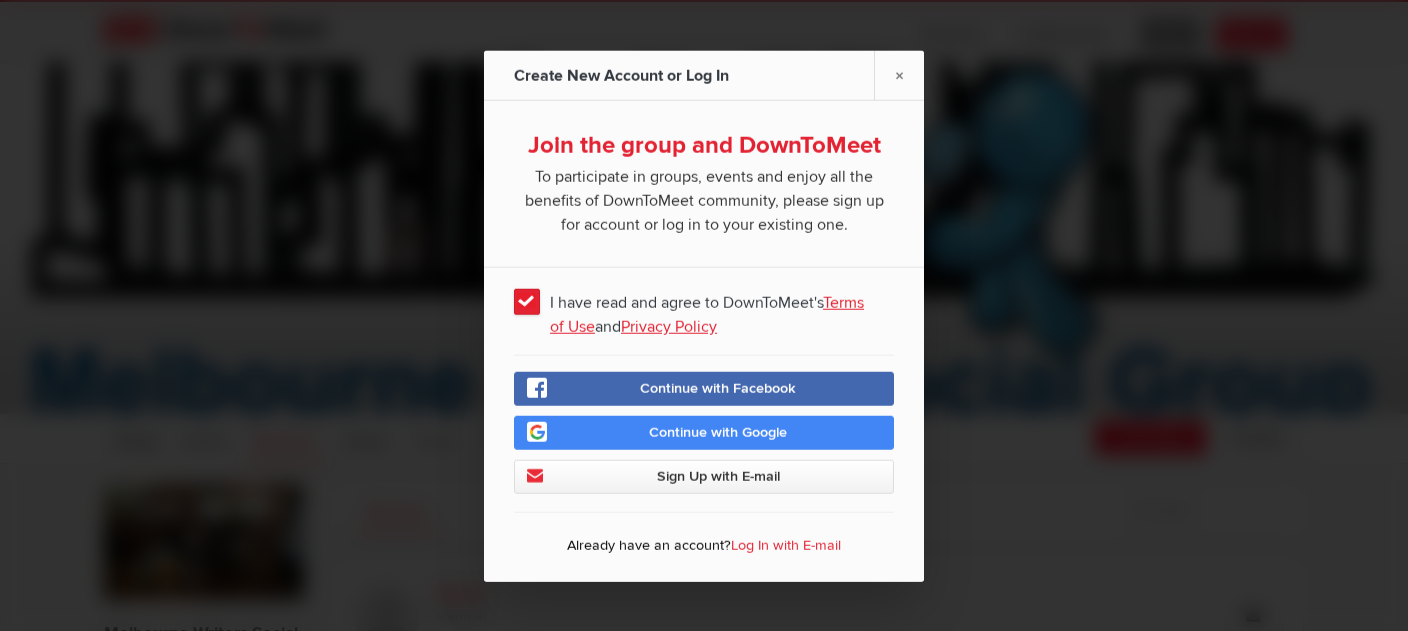 click on "Continue with Facebook" 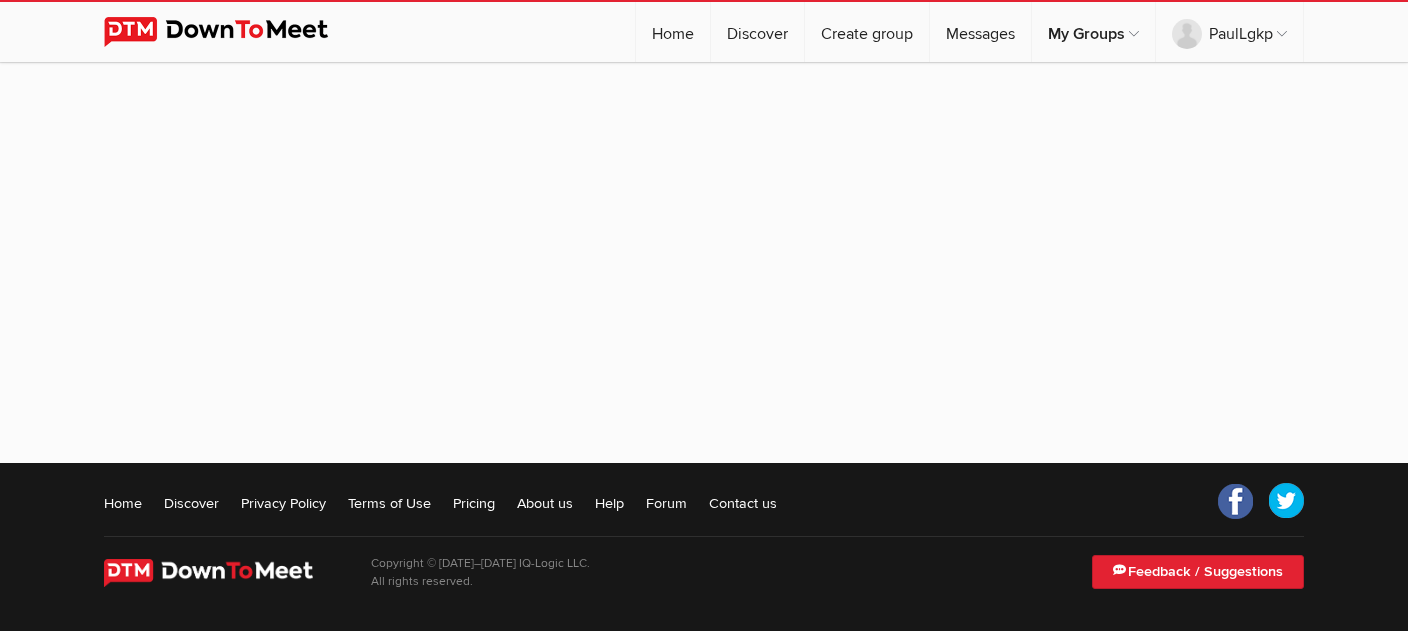 scroll, scrollTop: 0, scrollLeft: 0, axis: both 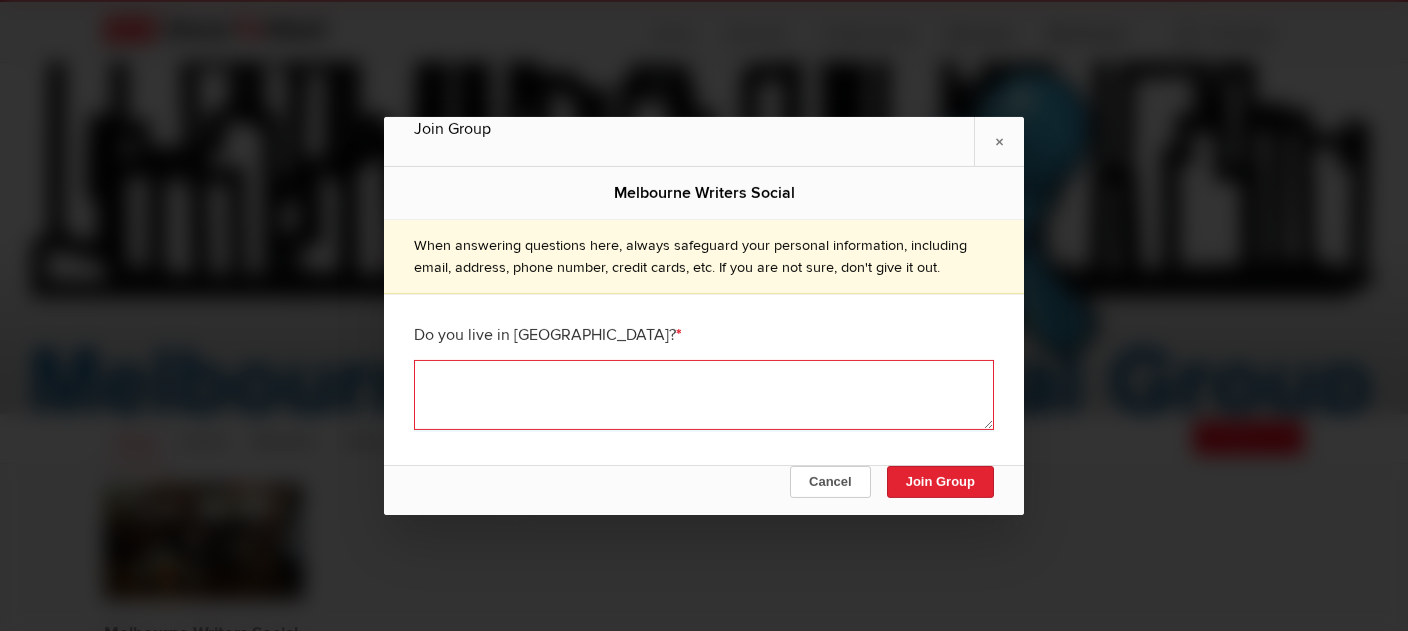 click 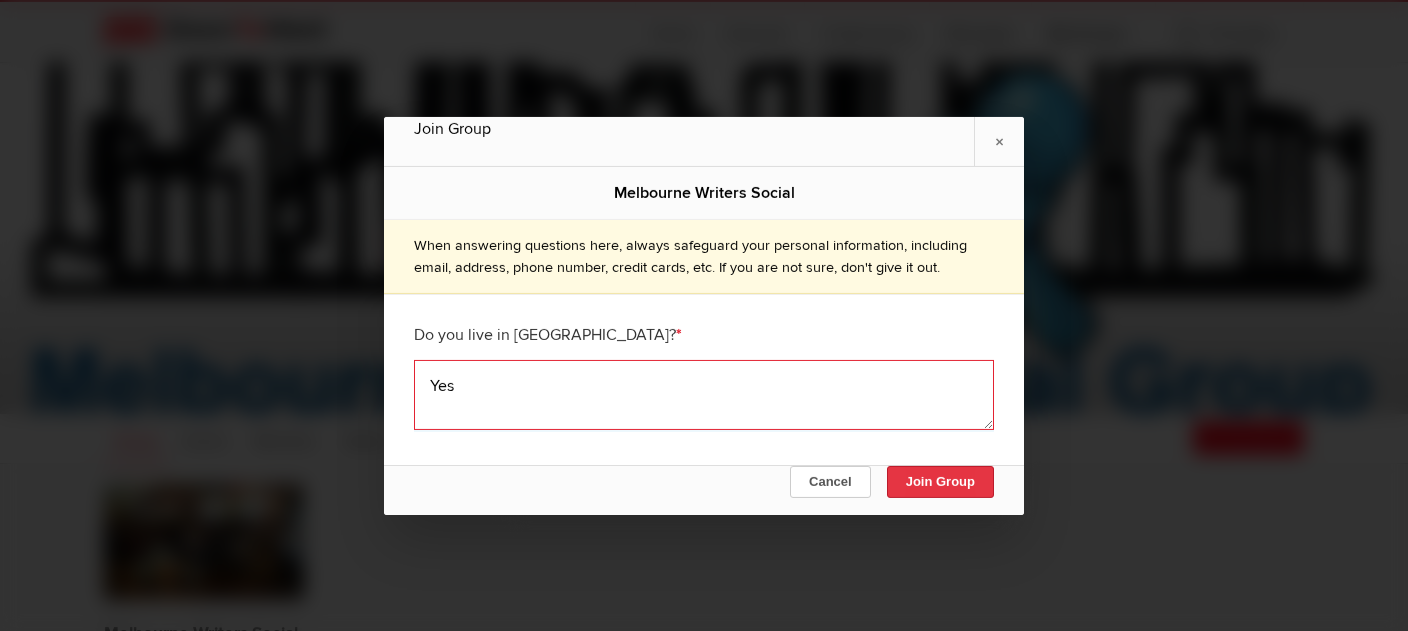 type on "Yes" 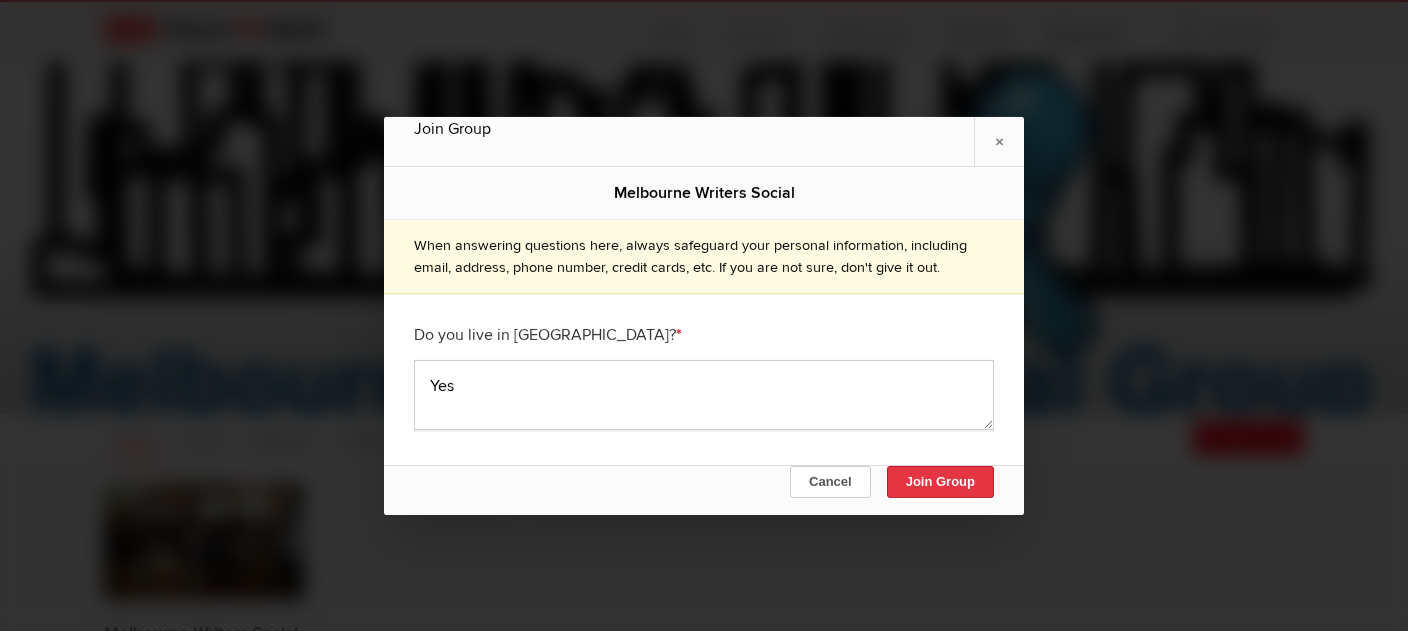 click on "Join Group" 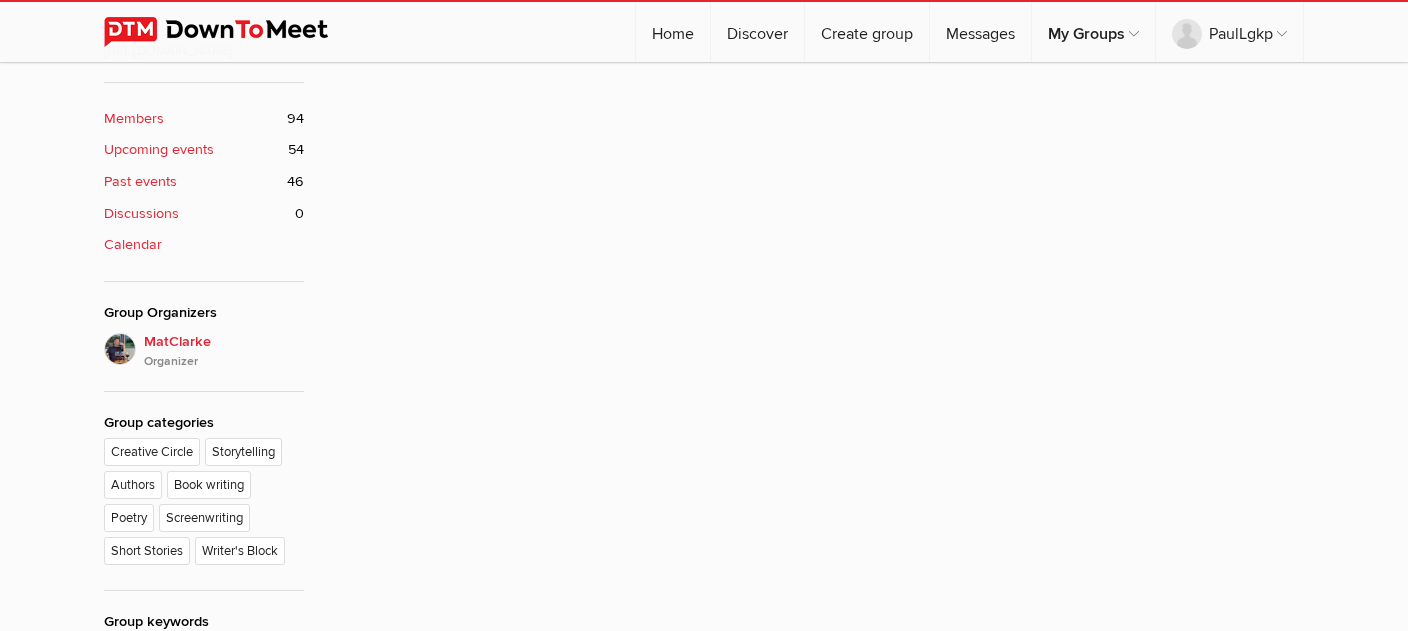 scroll, scrollTop: 979, scrollLeft: 0, axis: vertical 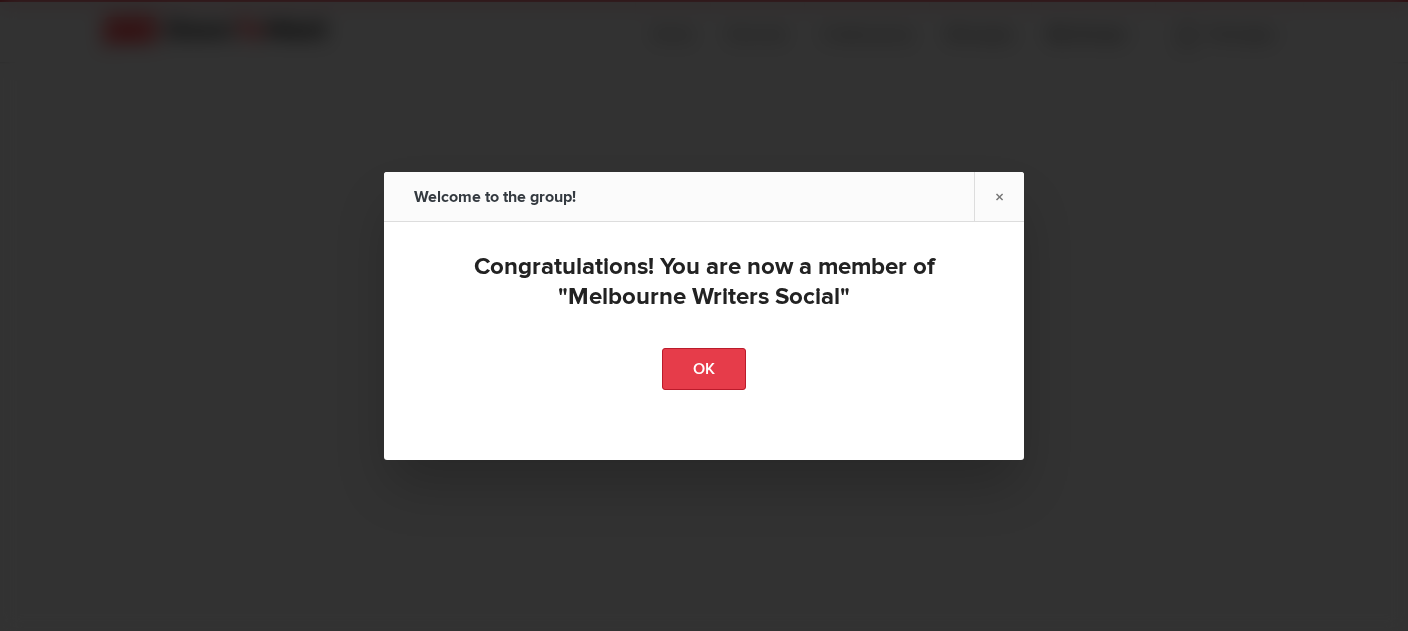 click on "OK" 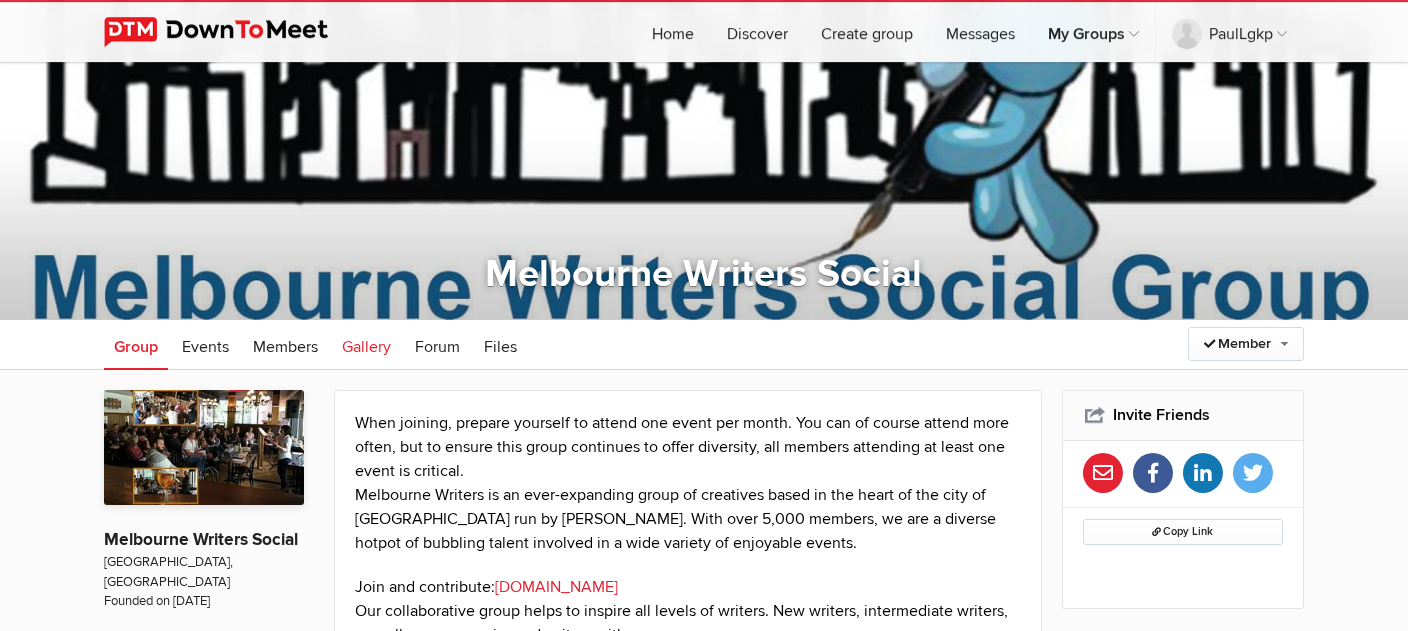 scroll, scrollTop: 140, scrollLeft: 0, axis: vertical 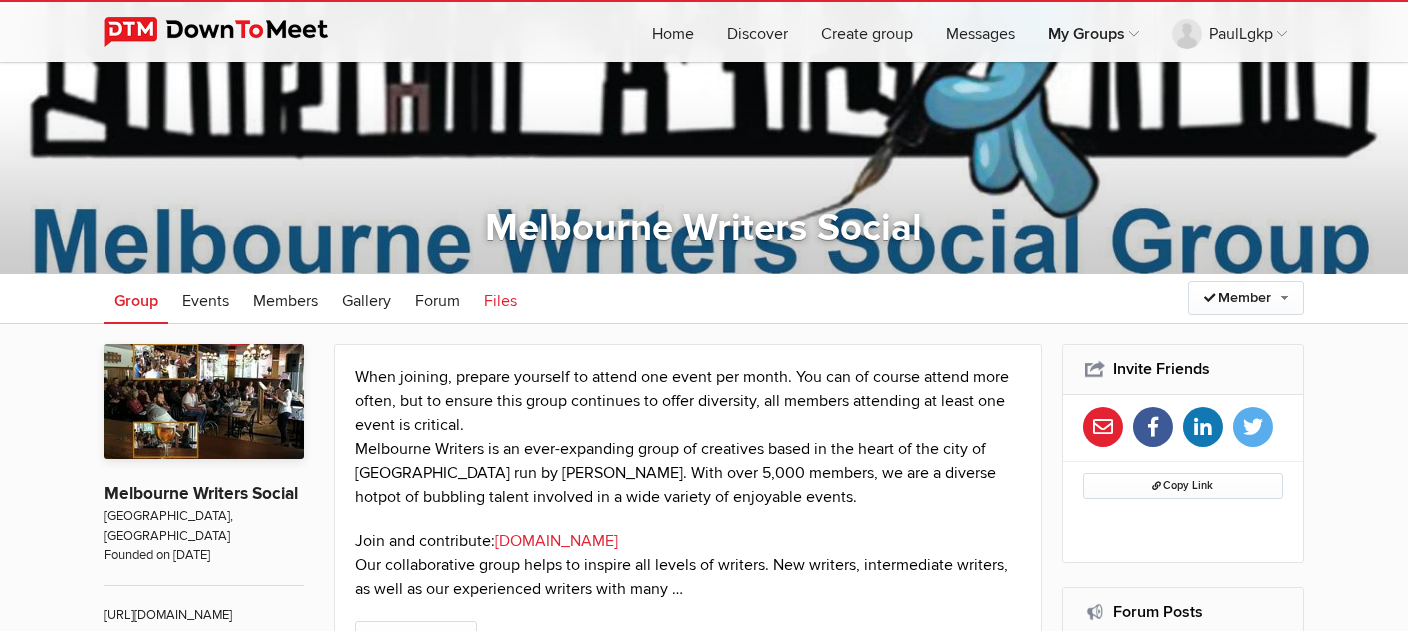 click on "Files" 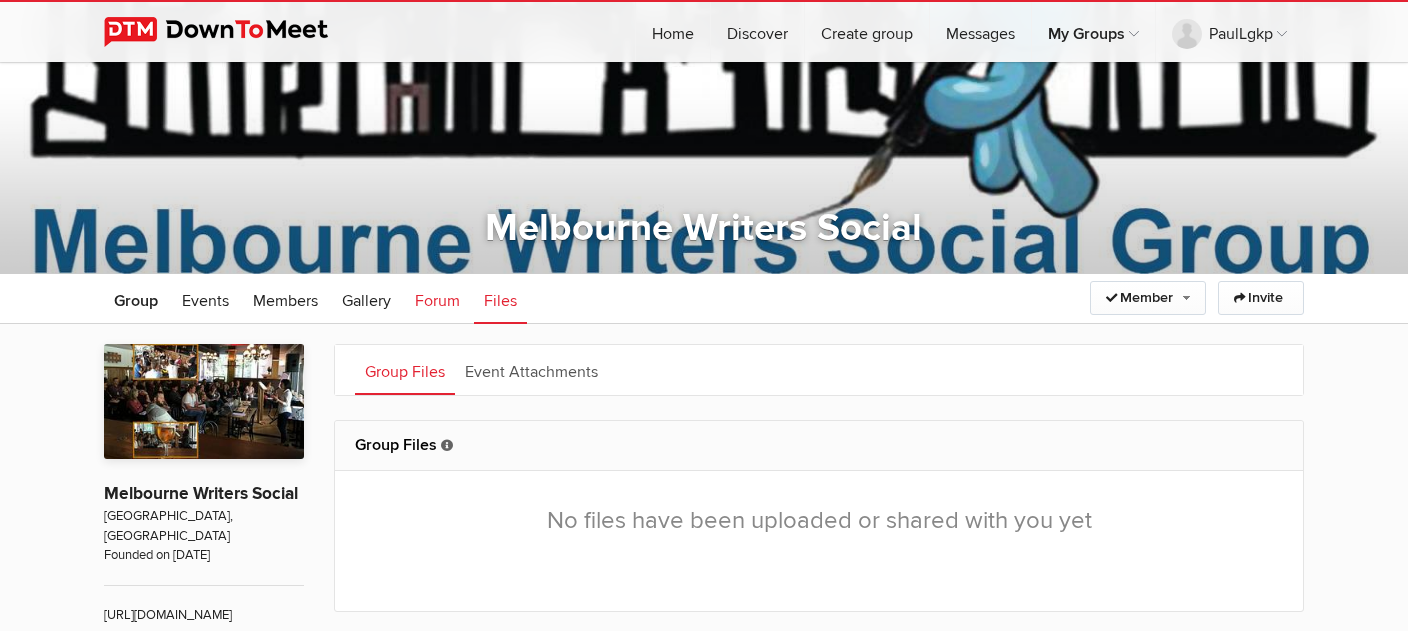 click on "Forum" 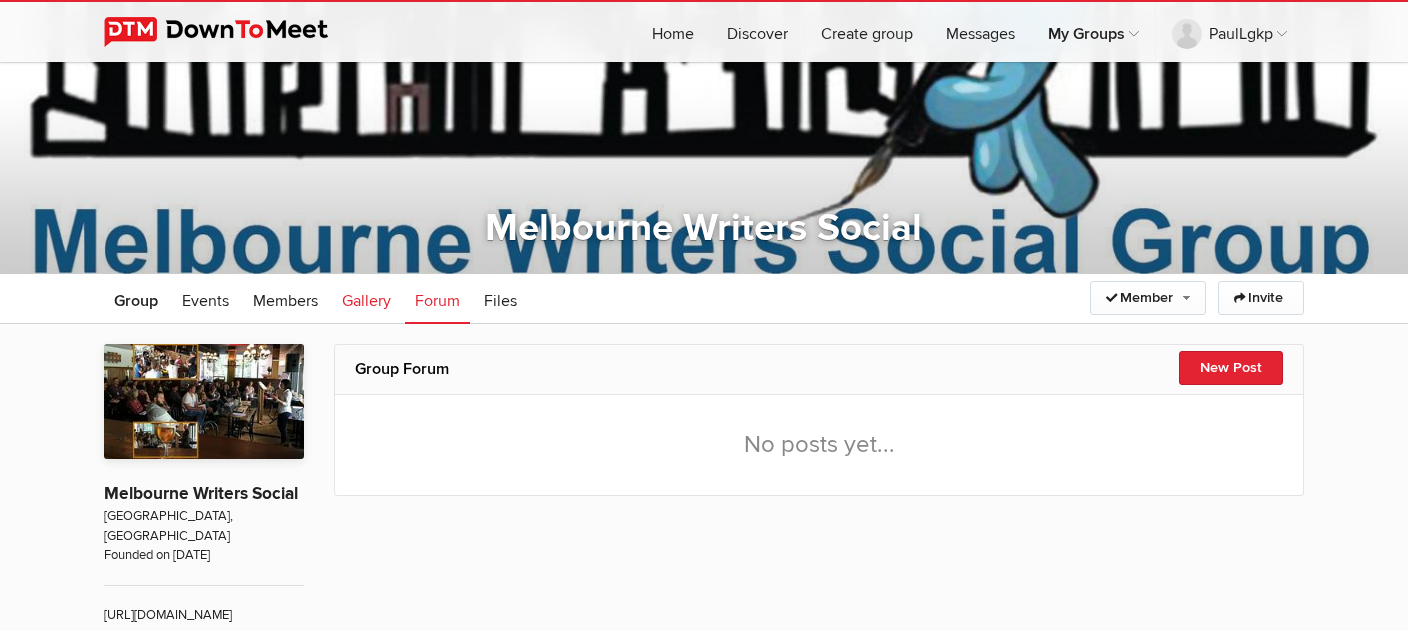click on "Gallery" 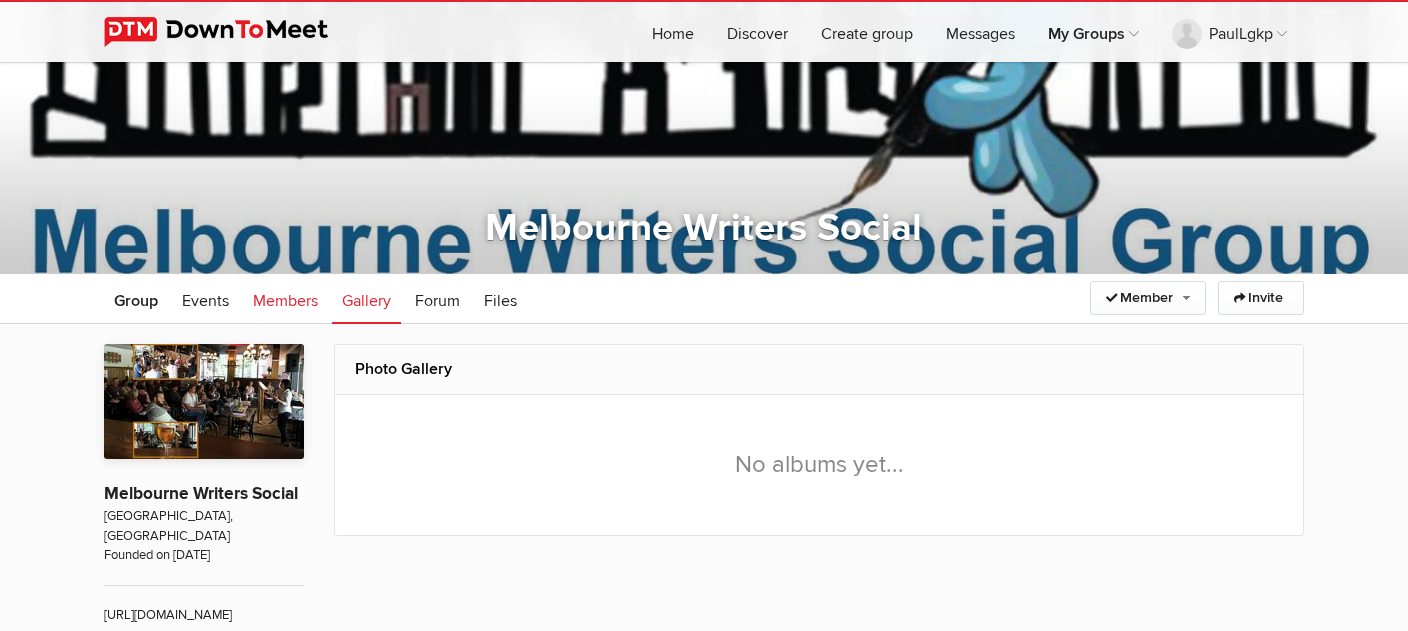 click on "Members" 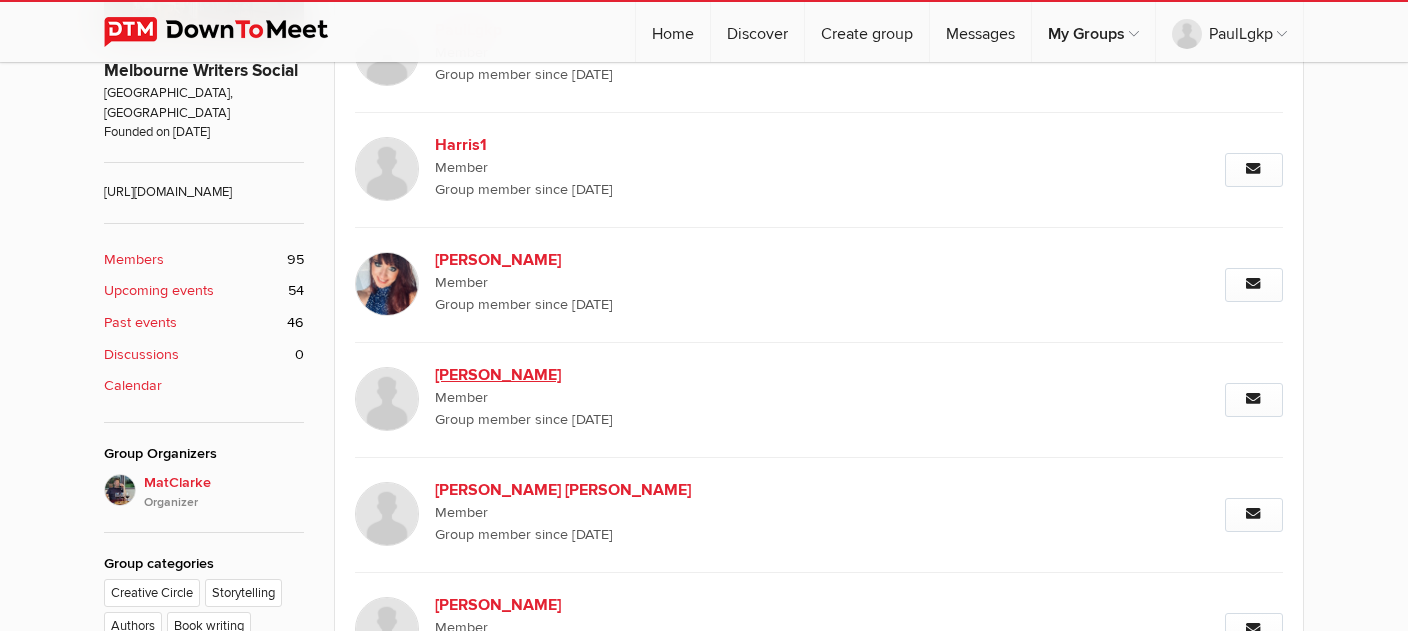 scroll, scrollTop: 140, scrollLeft: 0, axis: vertical 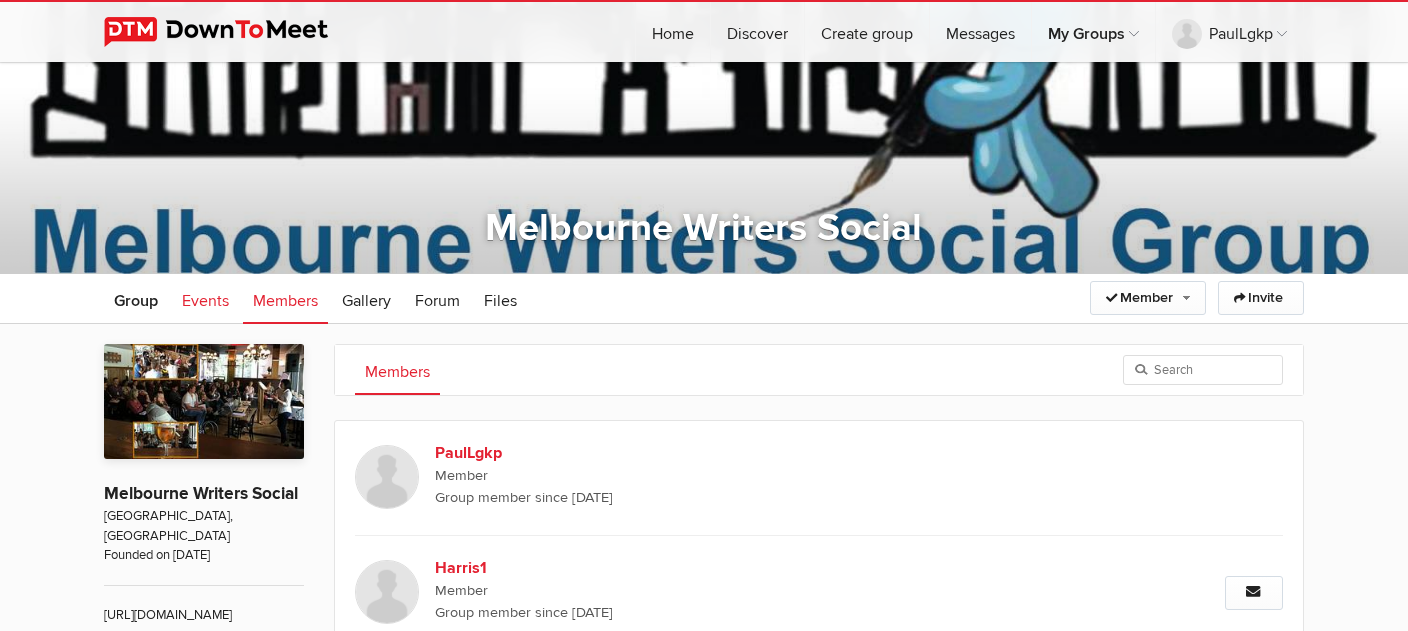 click on "Events" 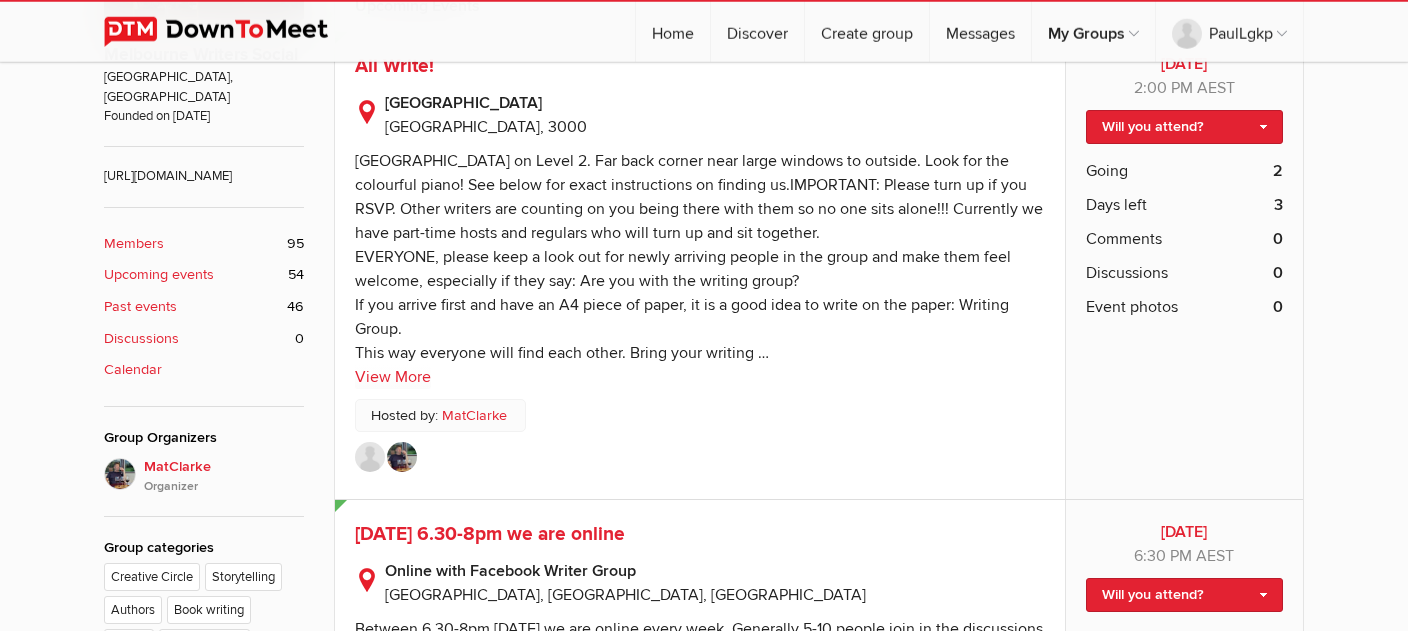 scroll, scrollTop: 704, scrollLeft: 0, axis: vertical 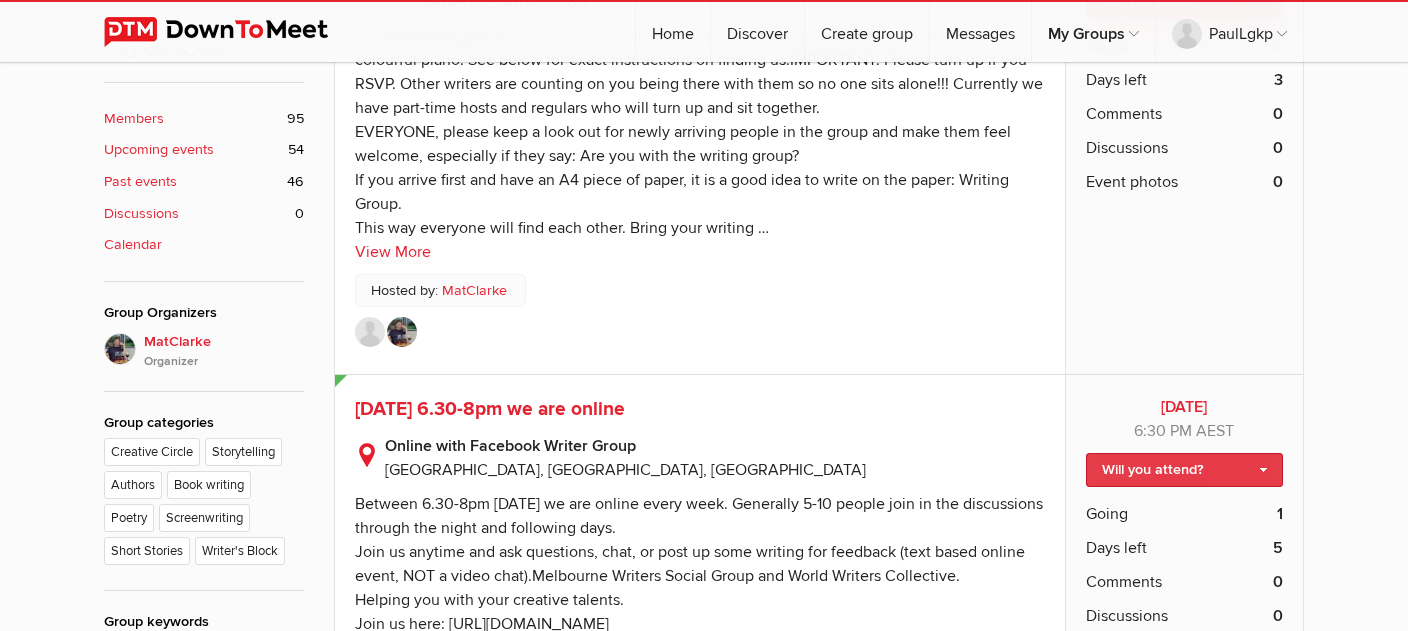 click on "Will you attend?" 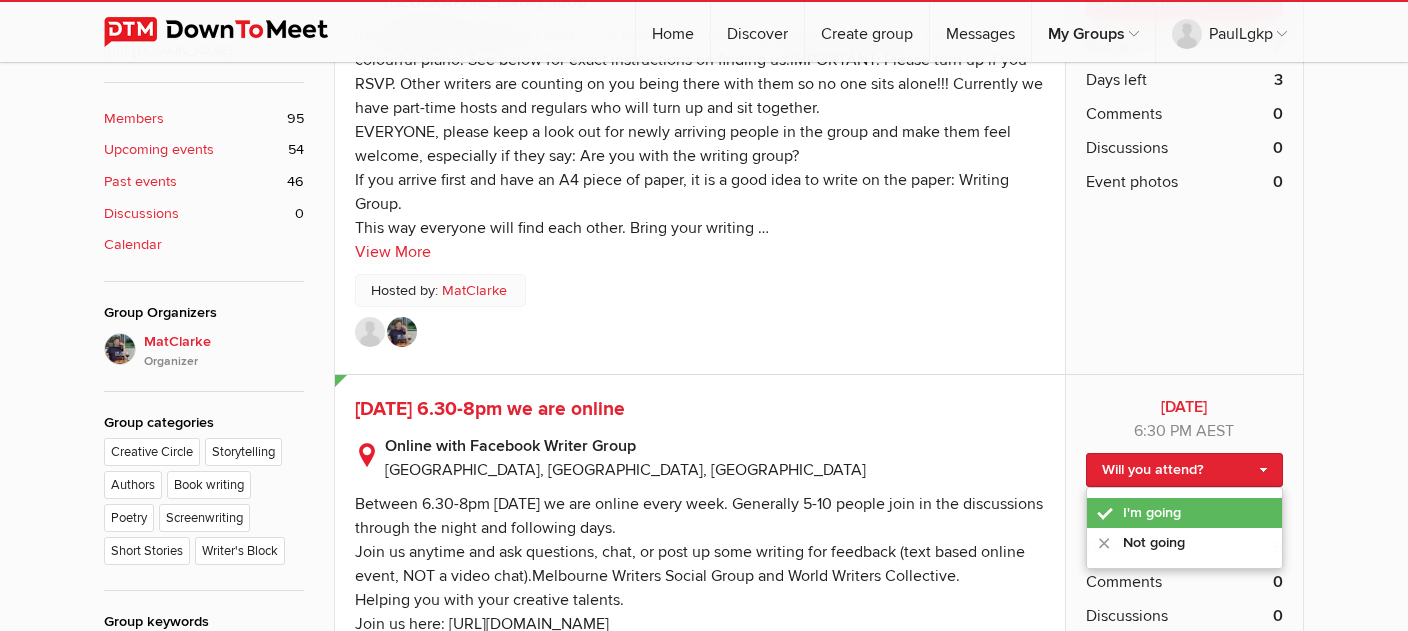 click on "I'm going" 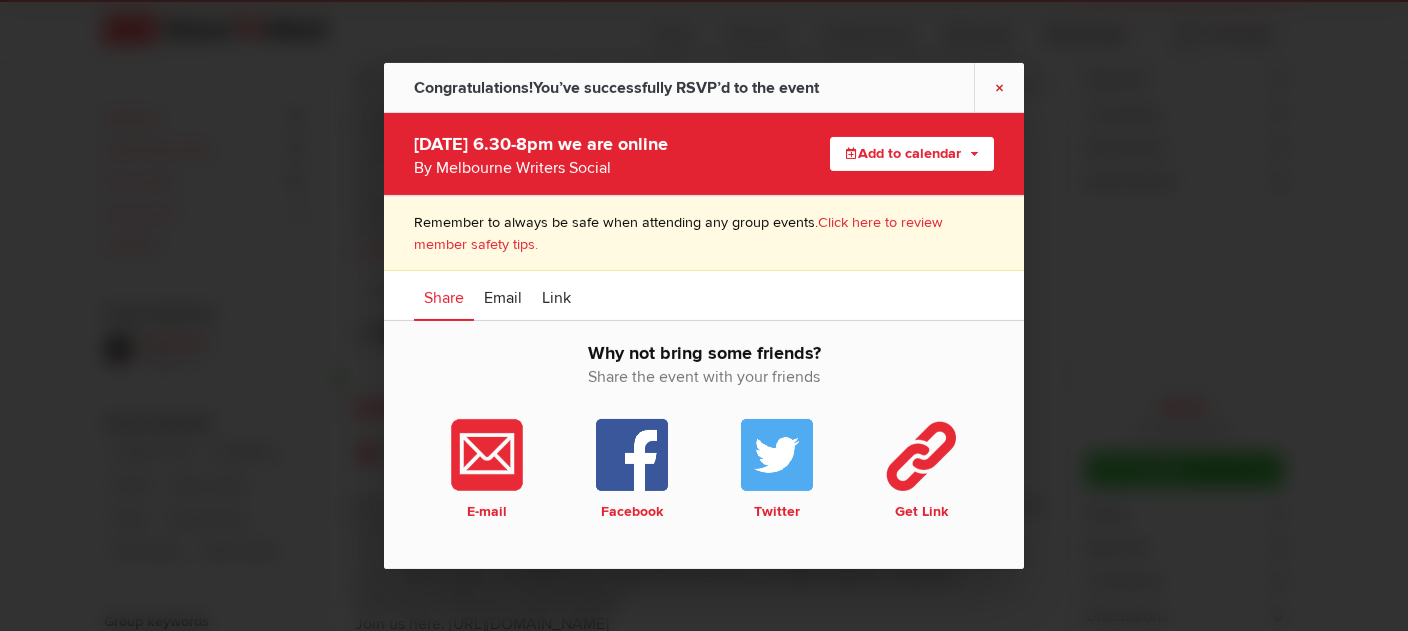 click on "×" 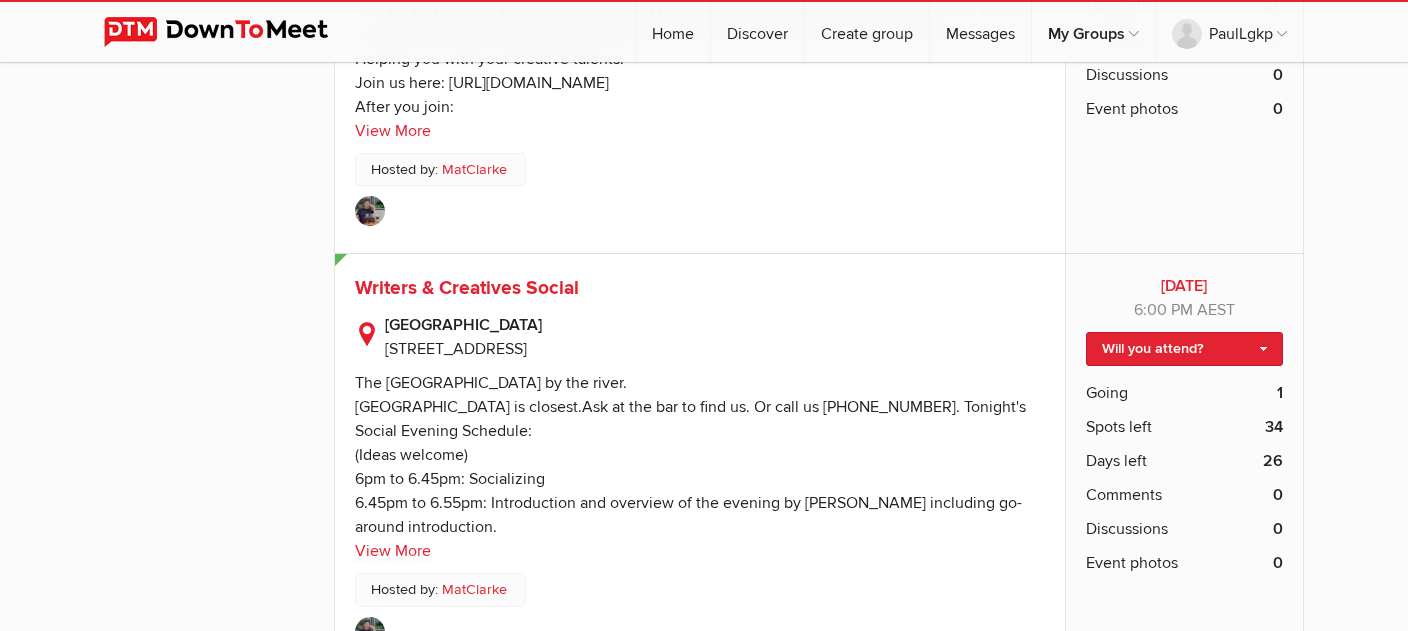 scroll, scrollTop: 2956, scrollLeft: 0, axis: vertical 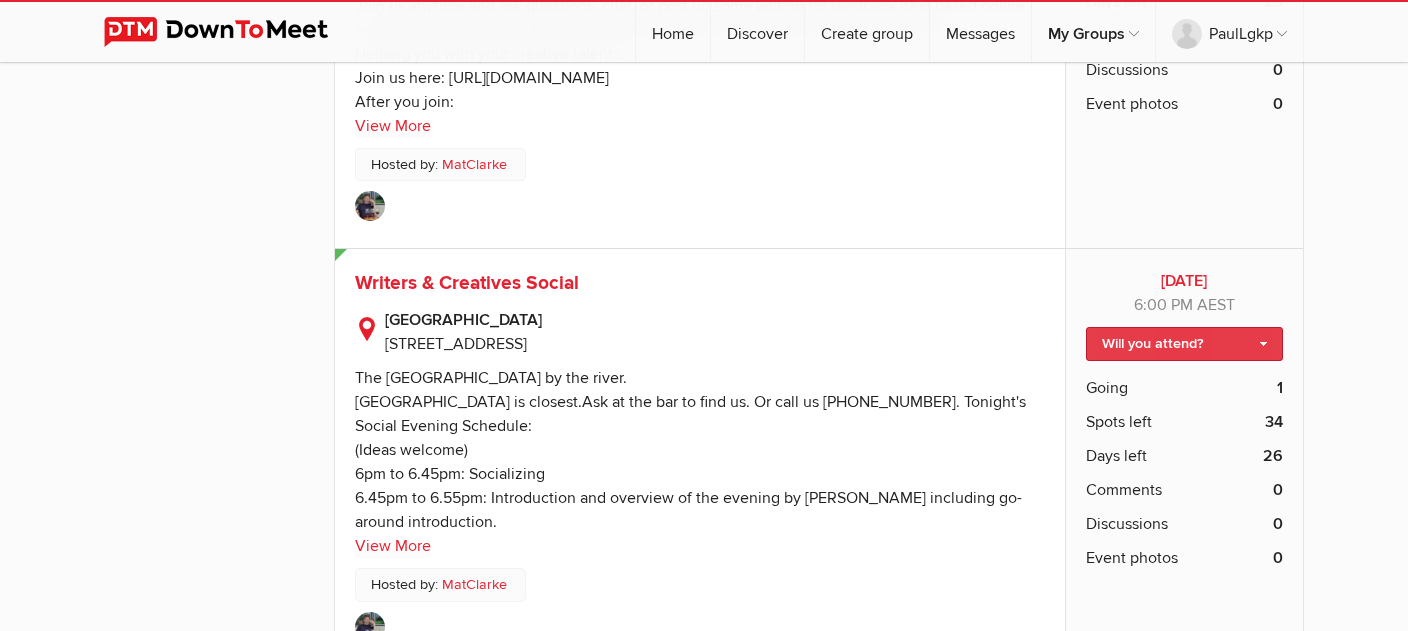 click on "Will you attend?" 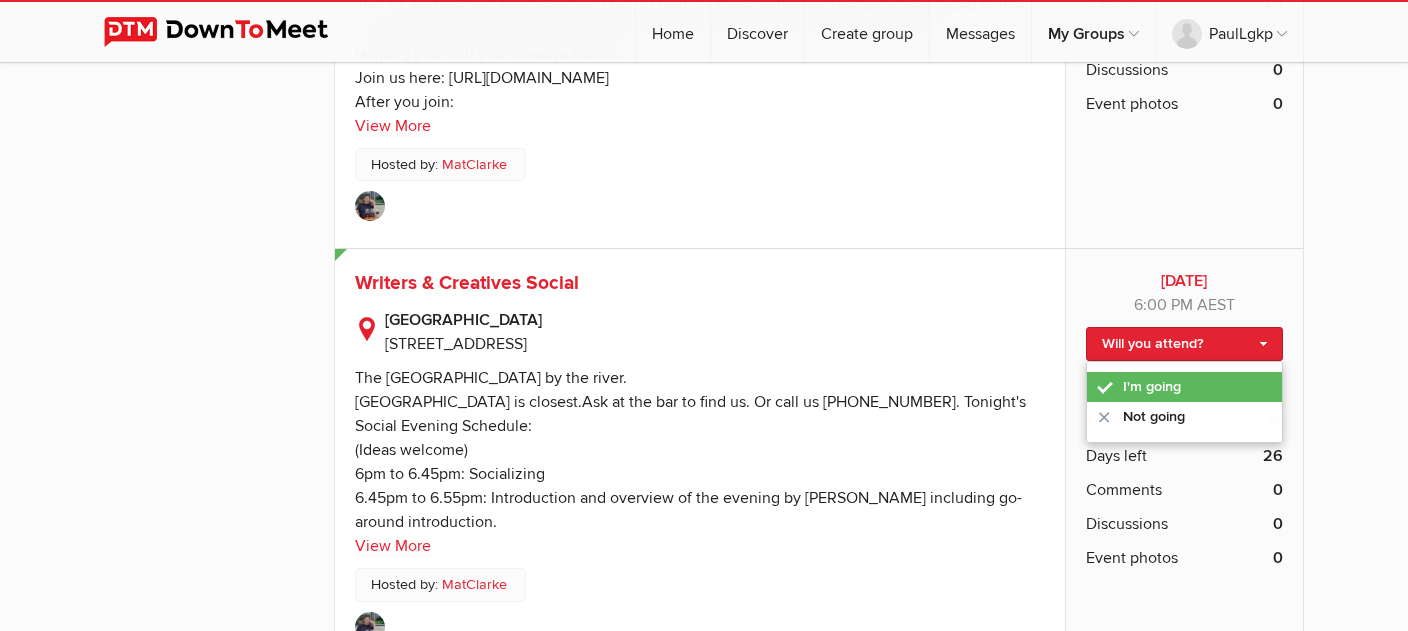 click on "I'm going" 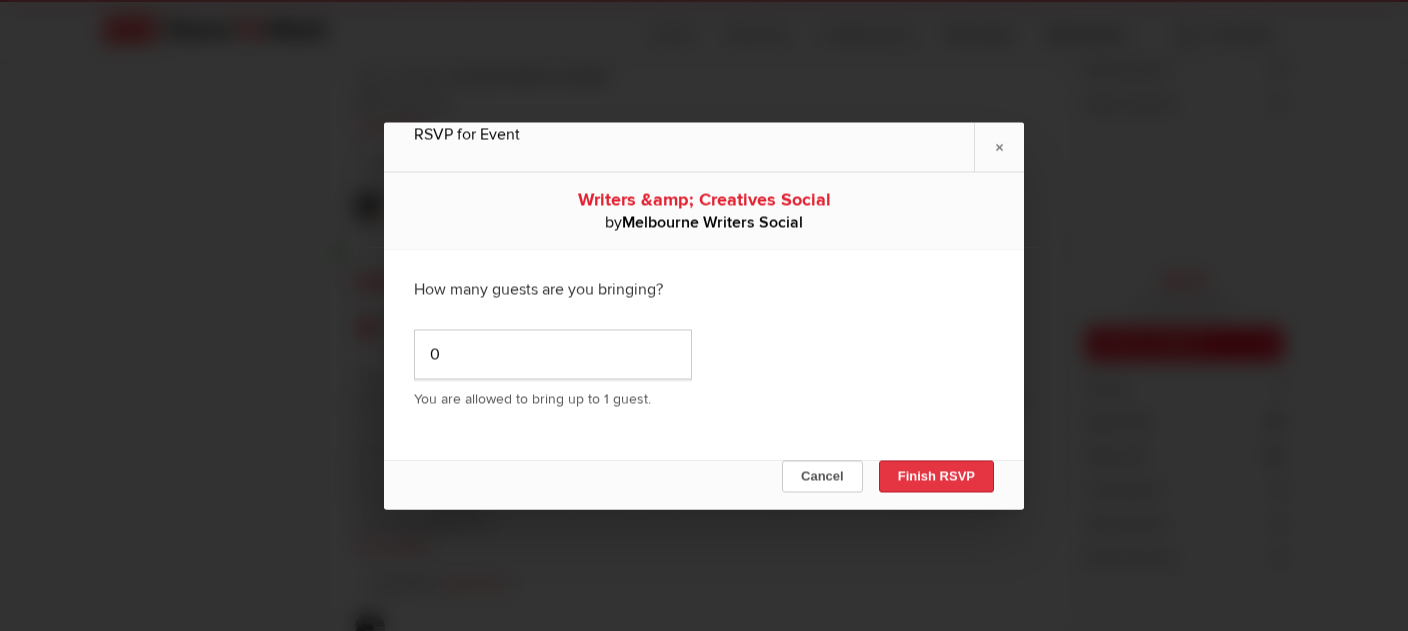 click on "Finish RSVP" 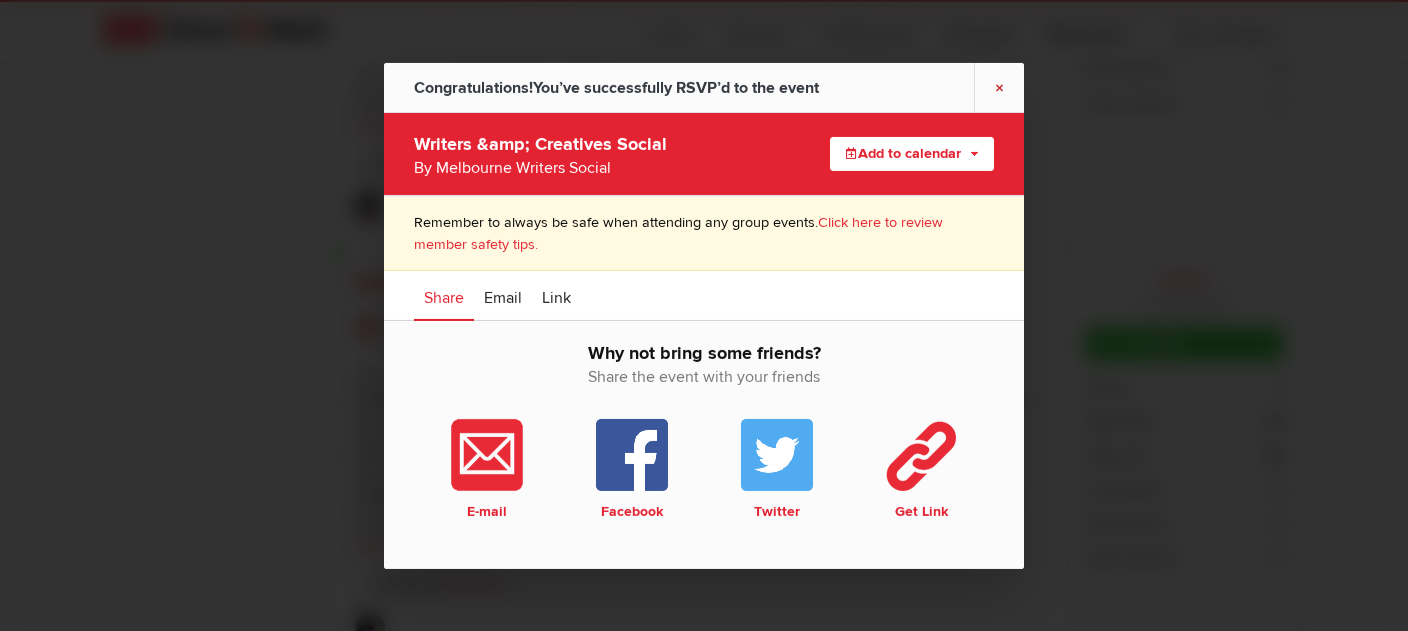 click on "×" 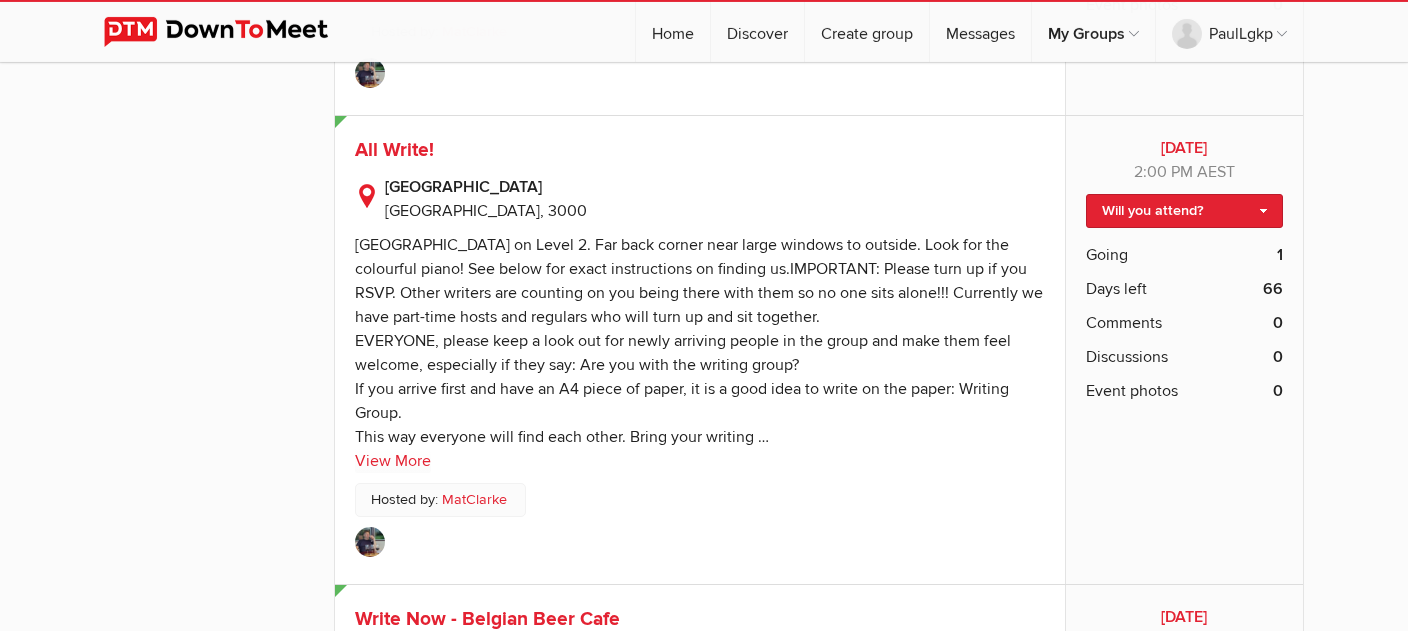 scroll, scrollTop: 5632, scrollLeft: 0, axis: vertical 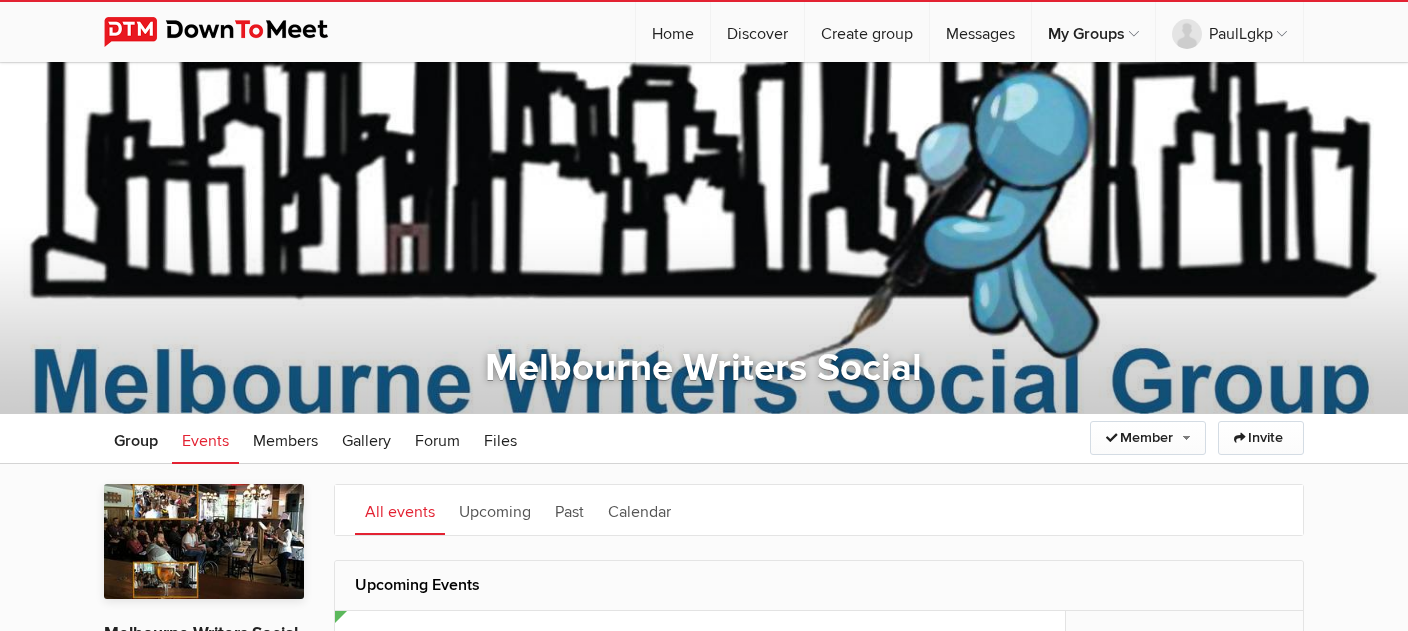 click 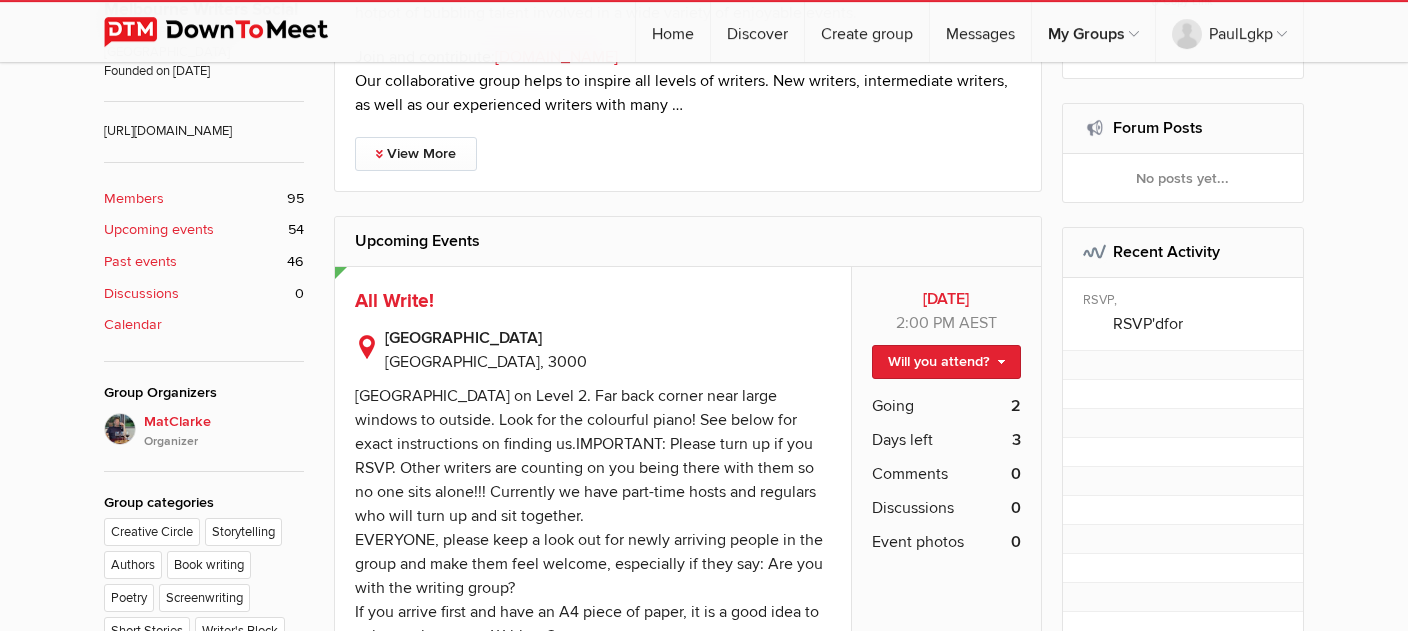 scroll, scrollTop: 704, scrollLeft: 0, axis: vertical 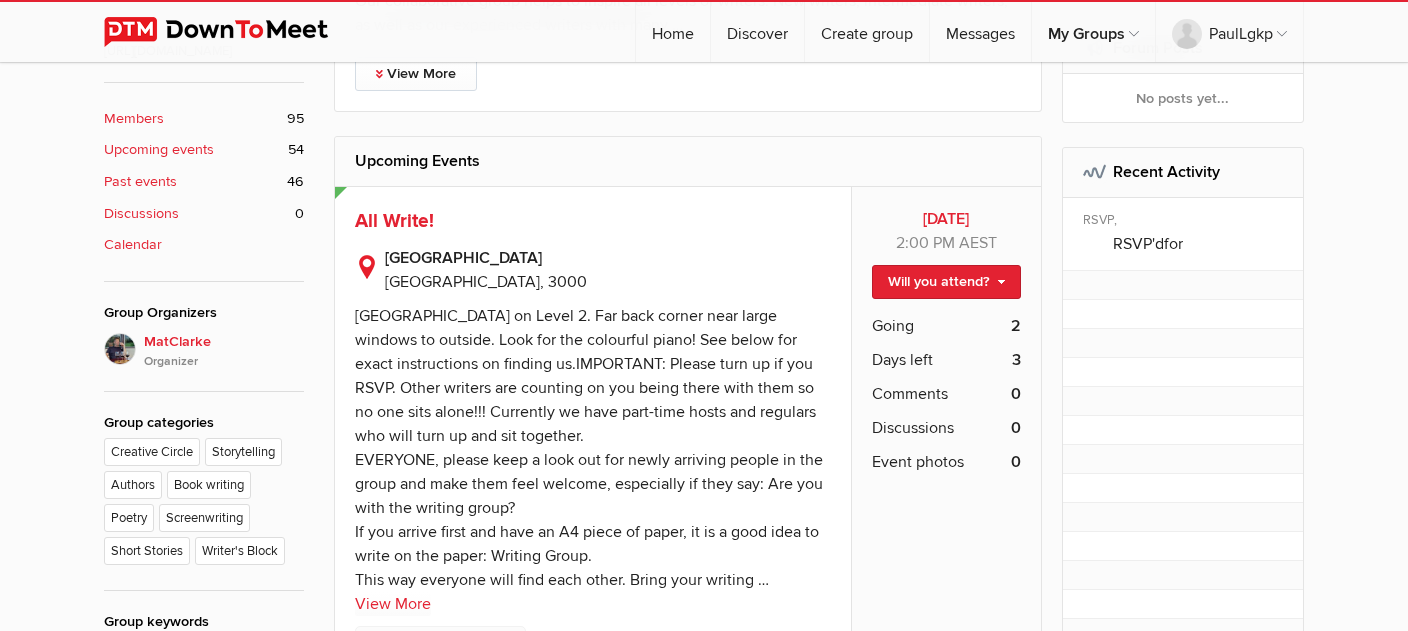 click on "Poetry" 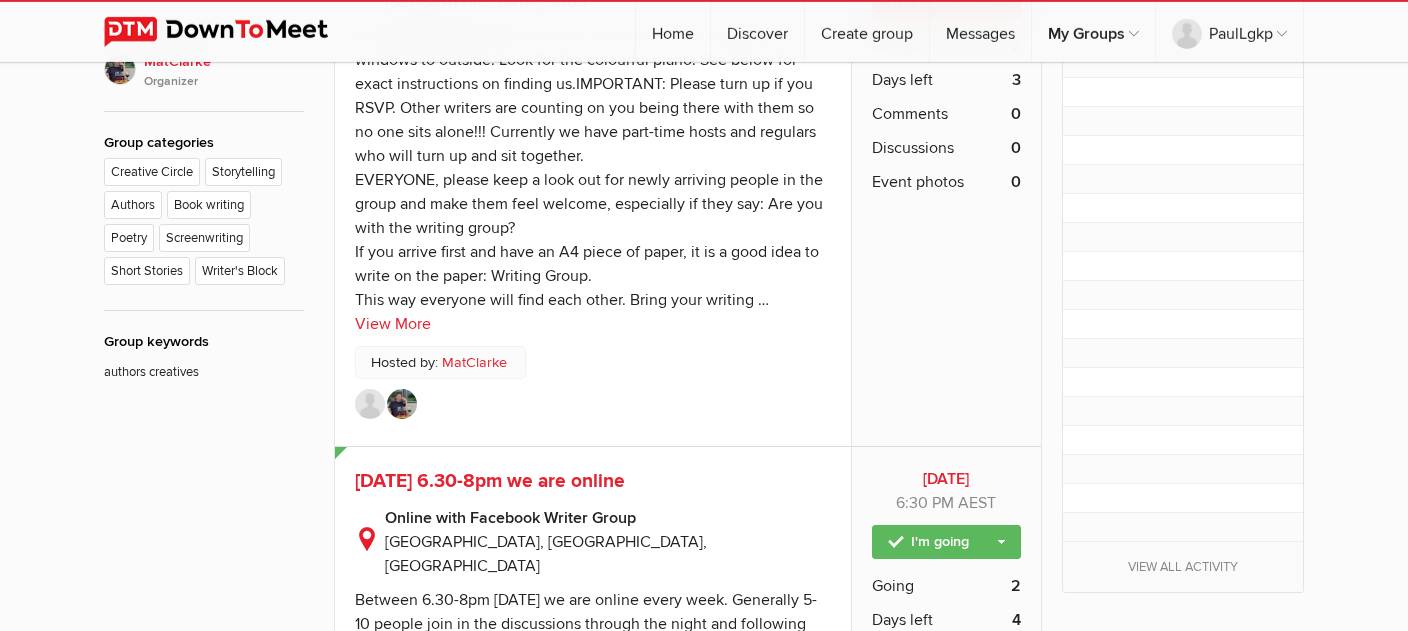 scroll, scrollTop: 985, scrollLeft: 0, axis: vertical 